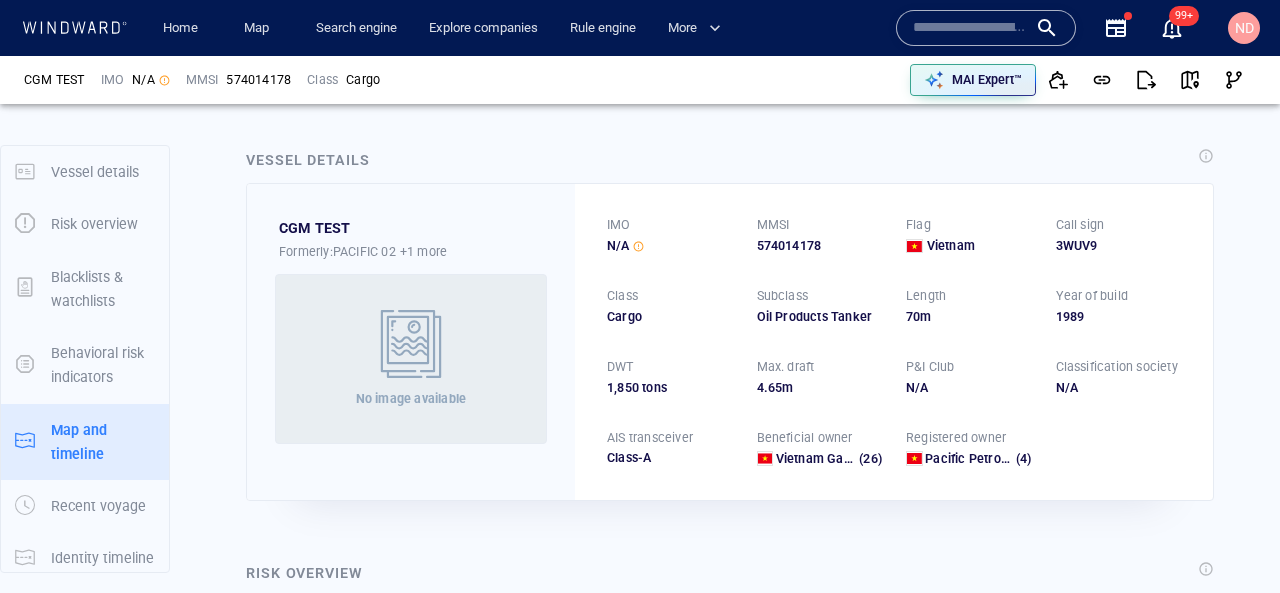 scroll, scrollTop: 0, scrollLeft: 0, axis: both 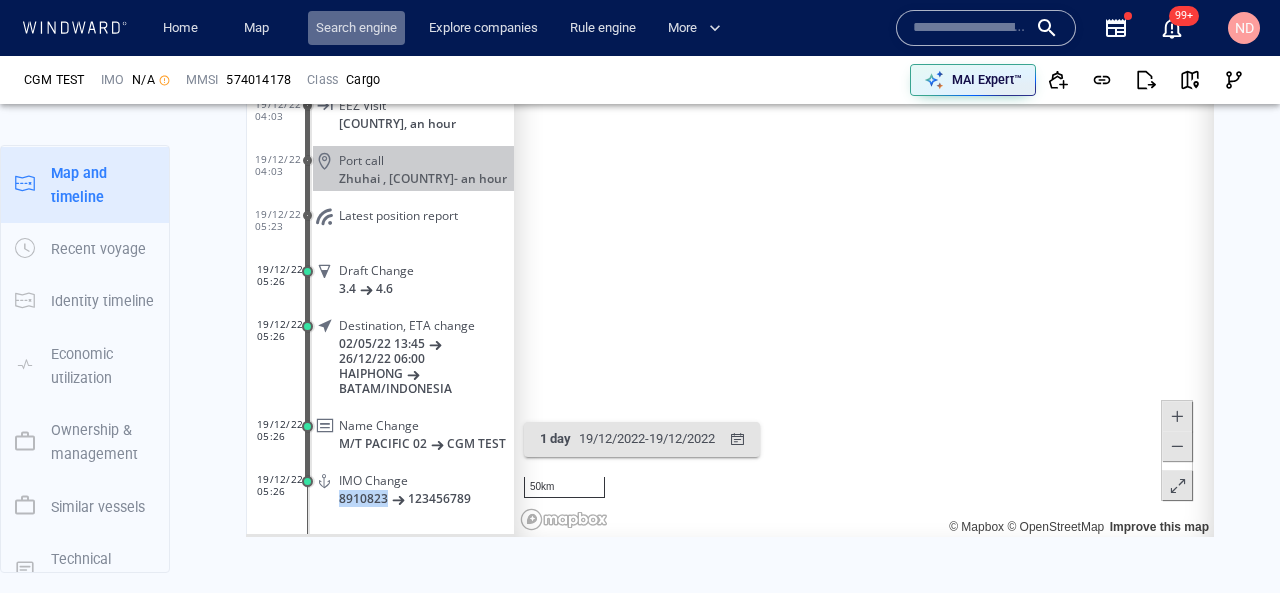 click on "Search engine" at bounding box center [356, 28] 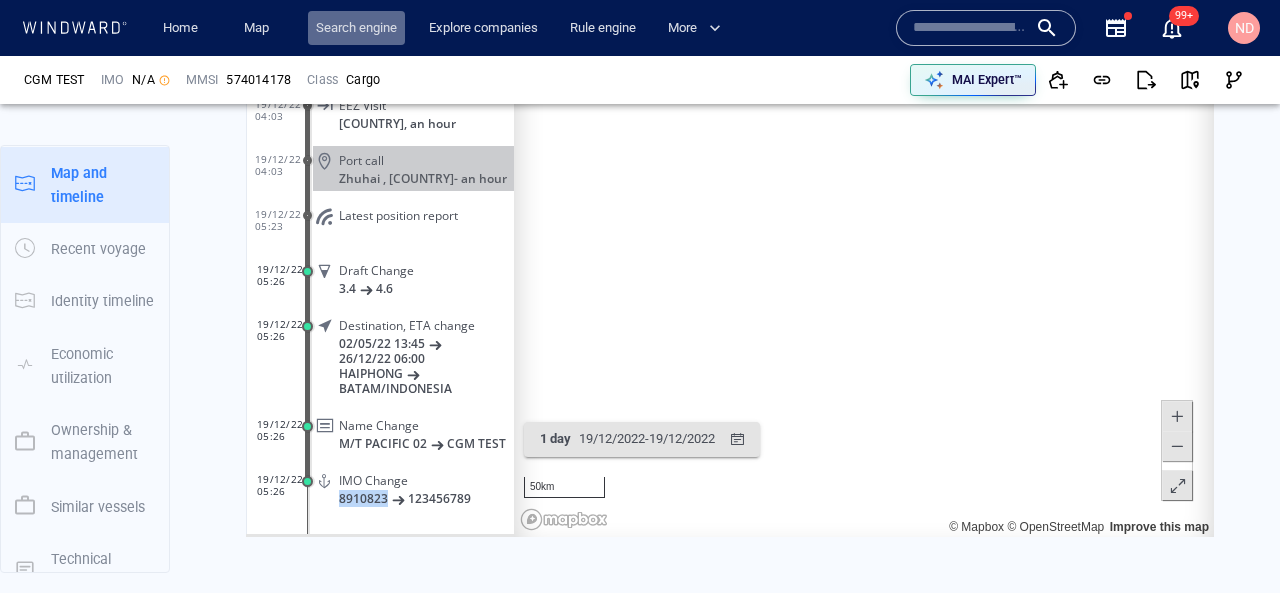 scroll, scrollTop: 0, scrollLeft: 0, axis: both 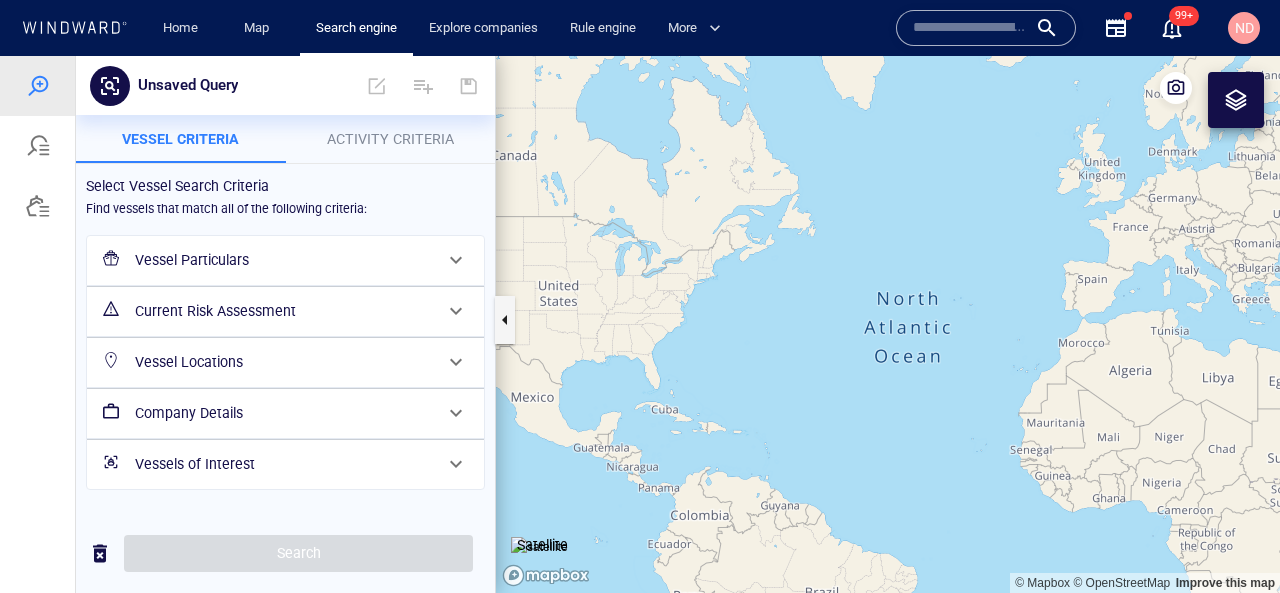 click on "Vessels of Interest" at bounding box center [283, 464] 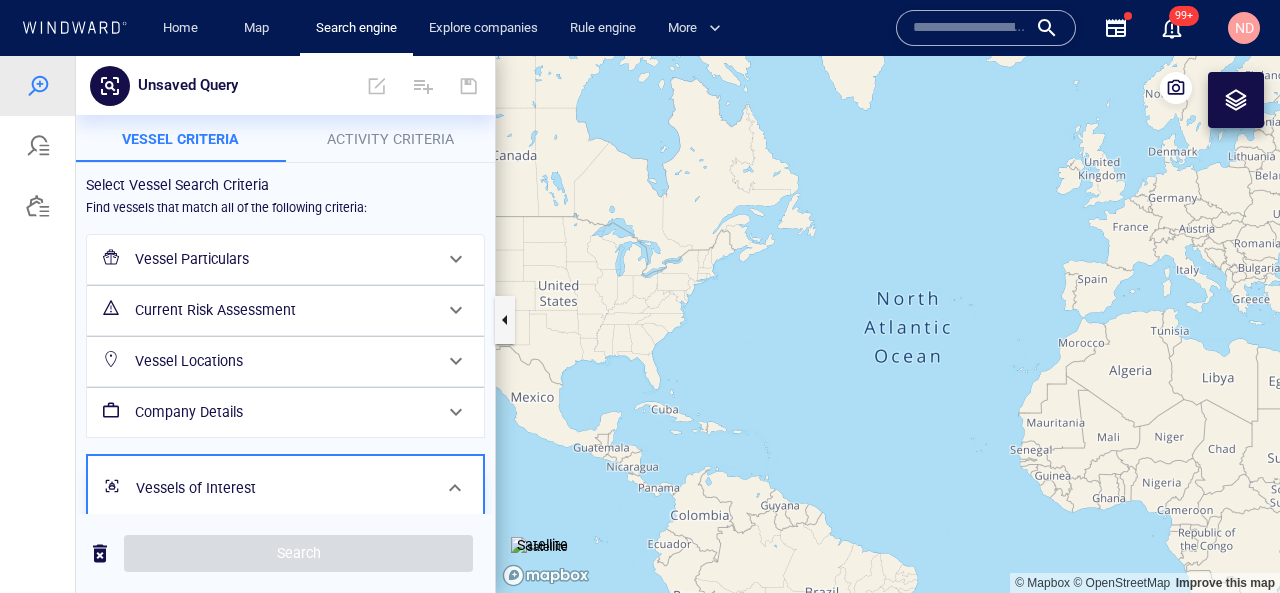 scroll, scrollTop: 68, scrollLeft: 0, axis: vertical 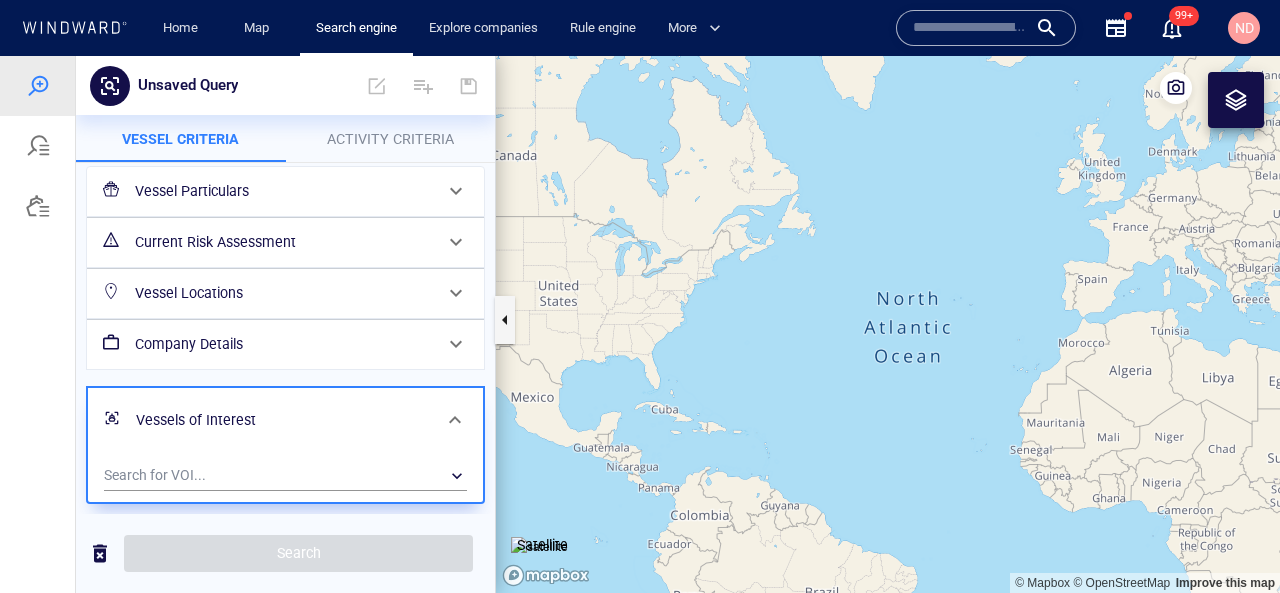 click on "​" at bounding box center (285, 476) 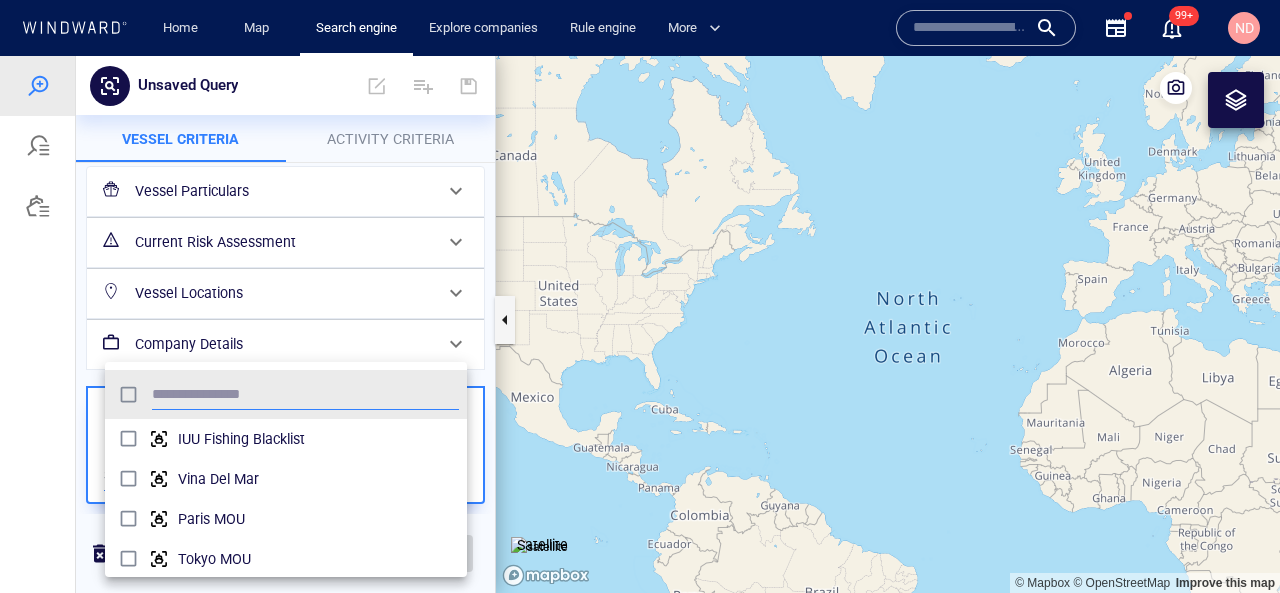 scroll, scrollTop: 0, scrollLeft: 1, axis: horizontal 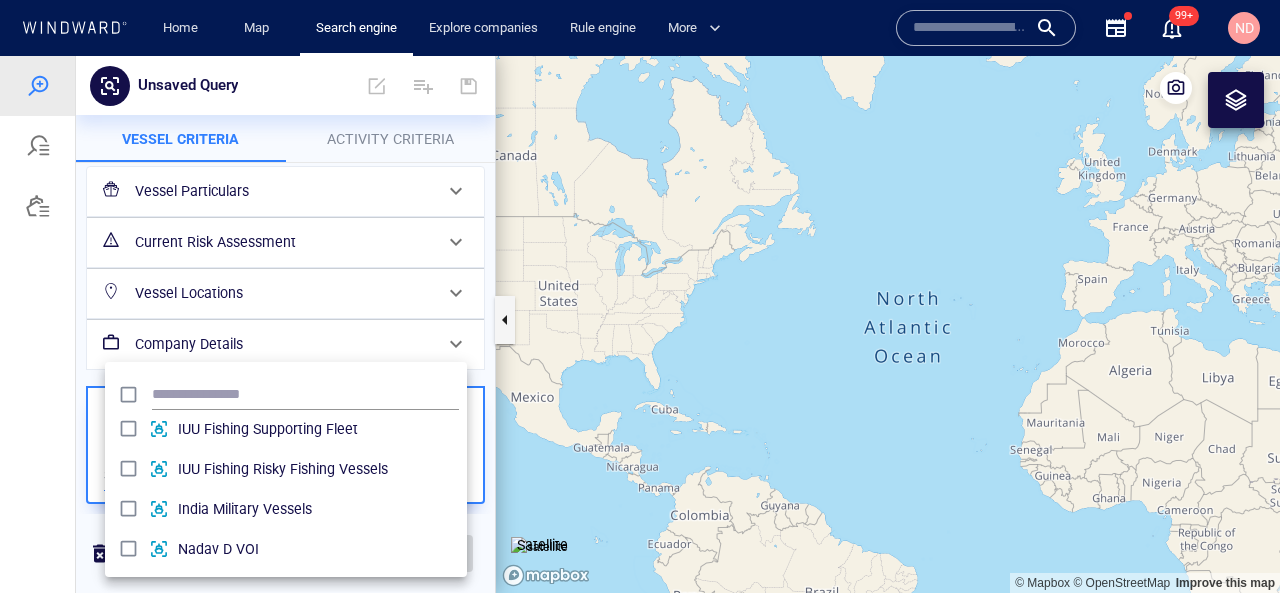 click at bounding box center [640, 324] 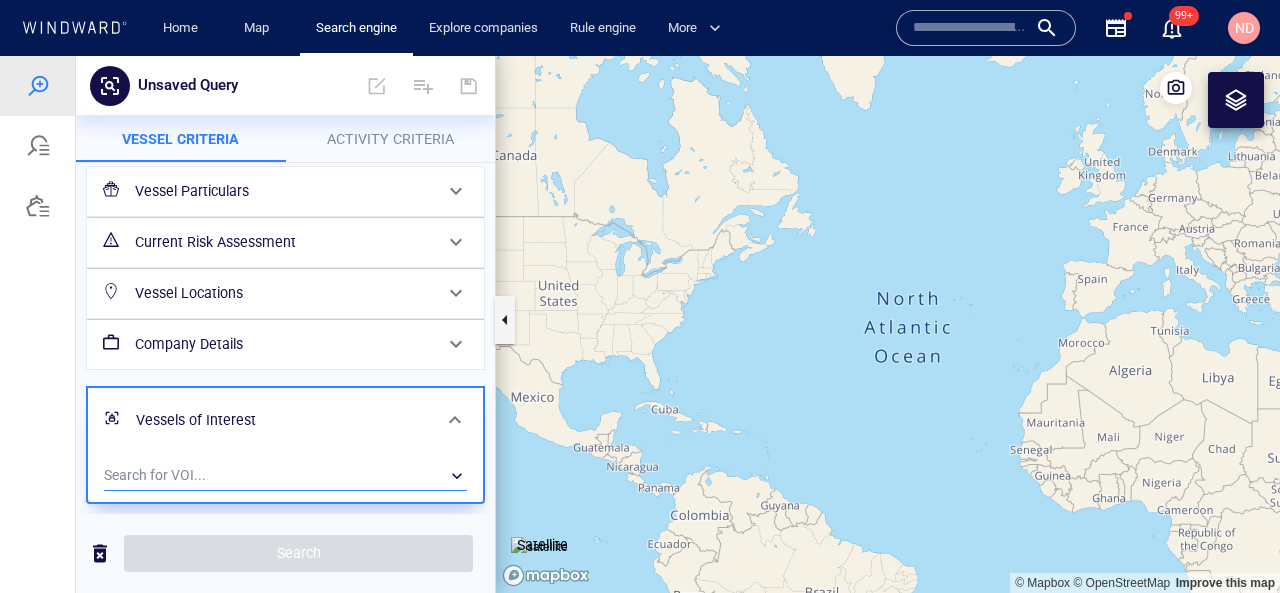 click at bounding box center (38, 206) 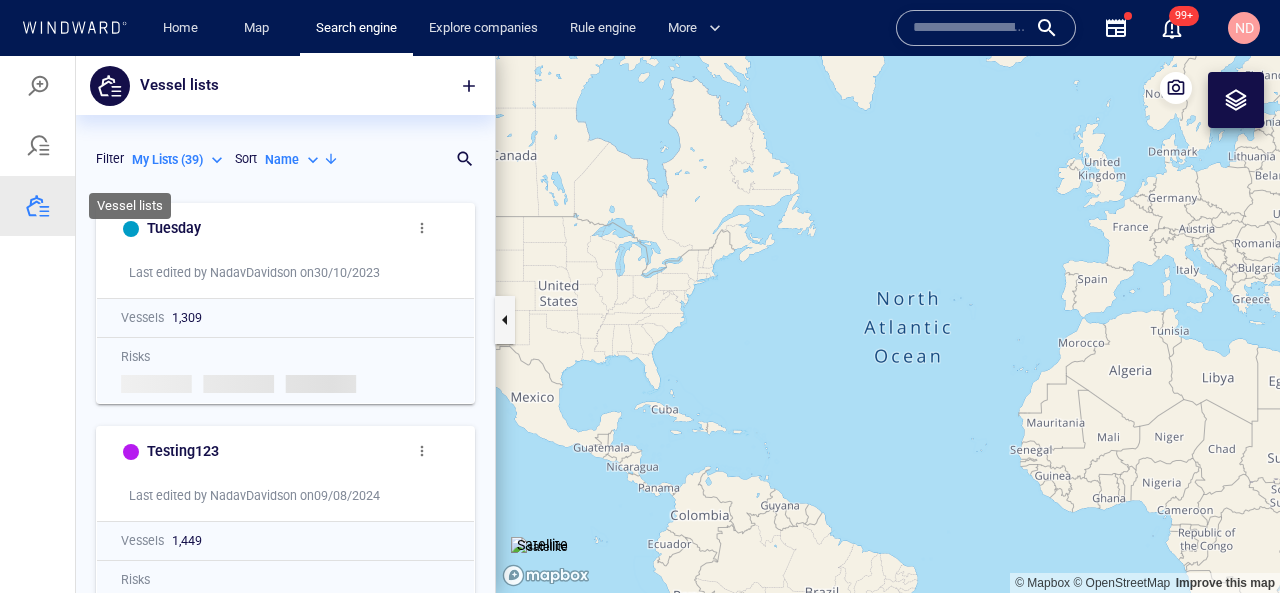 scroll, scrollTop: 1, scrollLeft: 1, axis: both 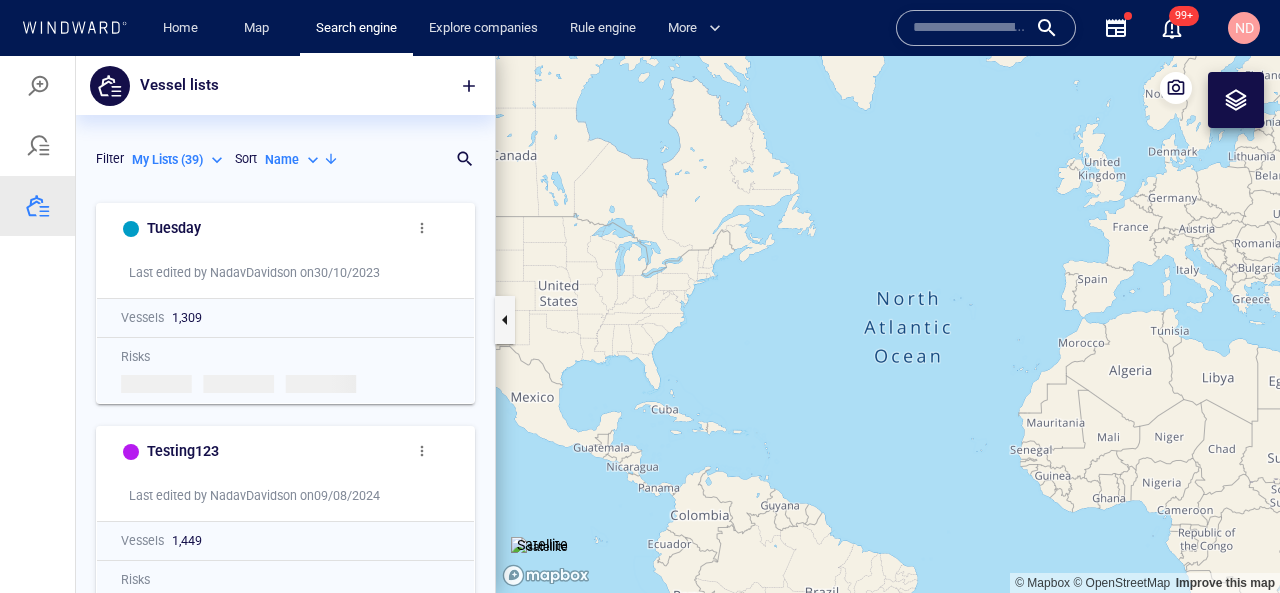 click on "My Lists   ( 39 )" at bounding box center [167, 160] 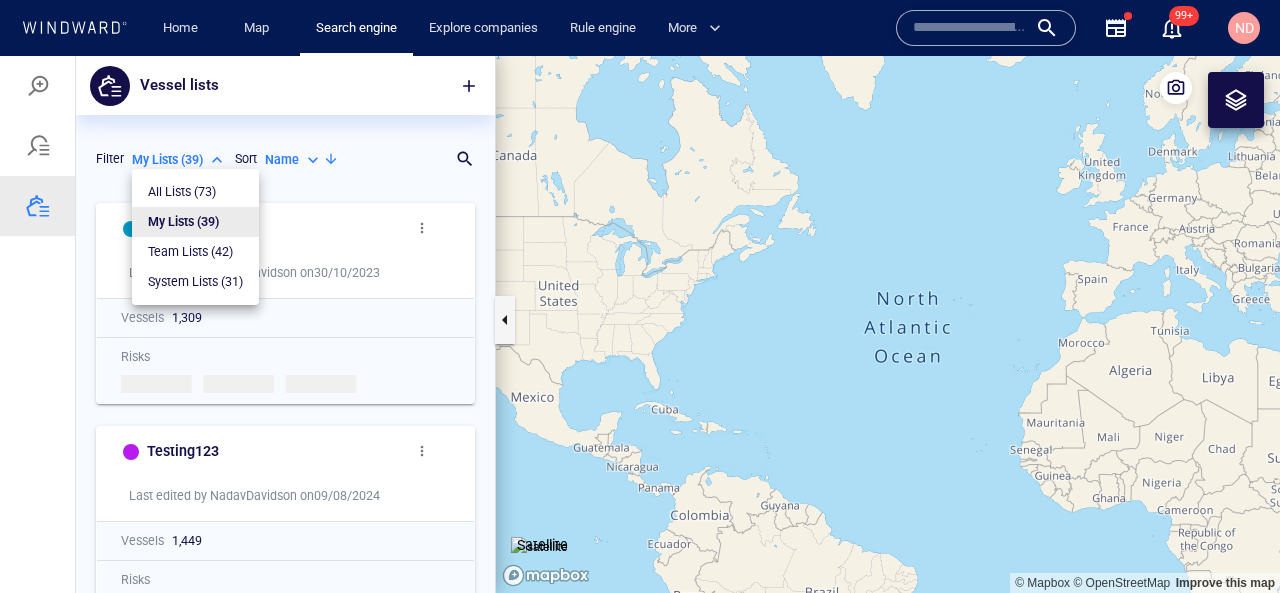 click on "System Lists   ( 31 )" at bounding box center [195, 282] 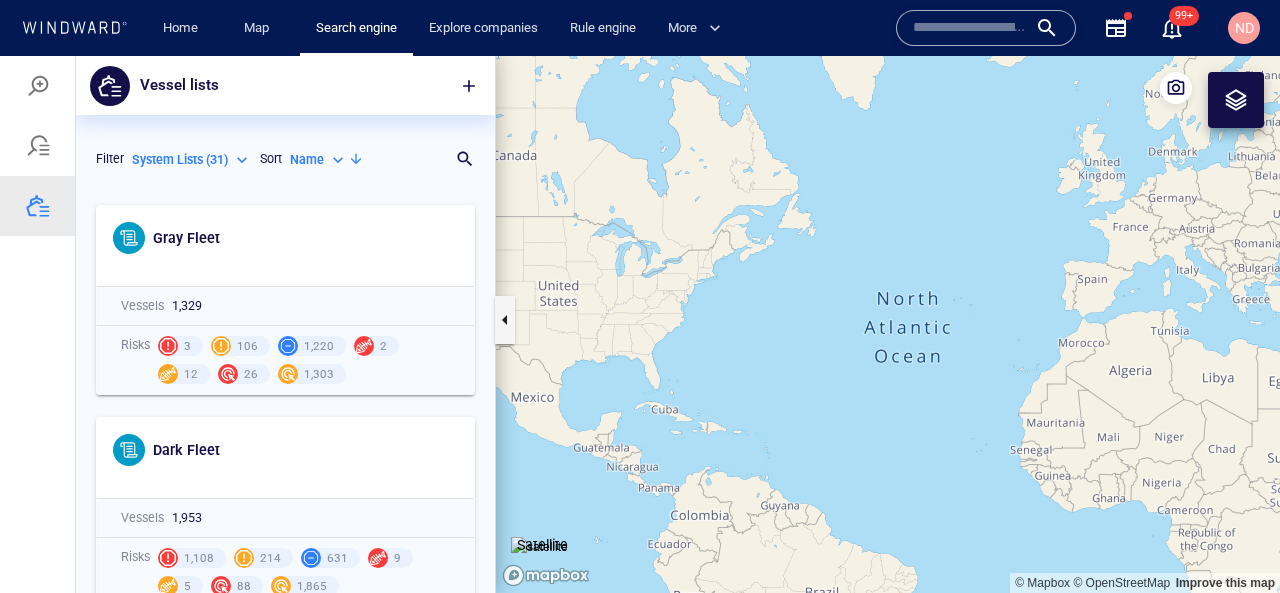 scroll, scrollTop: 5791, scrollLeft: 0, axis: vertical 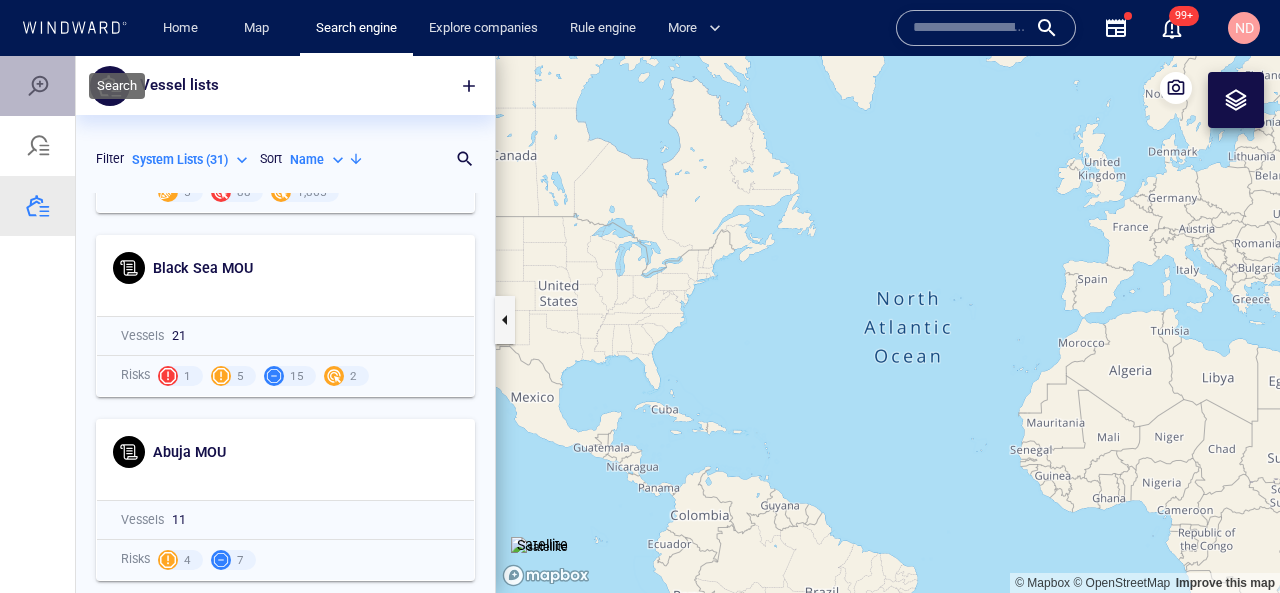 click at bounding box center (38, 86) 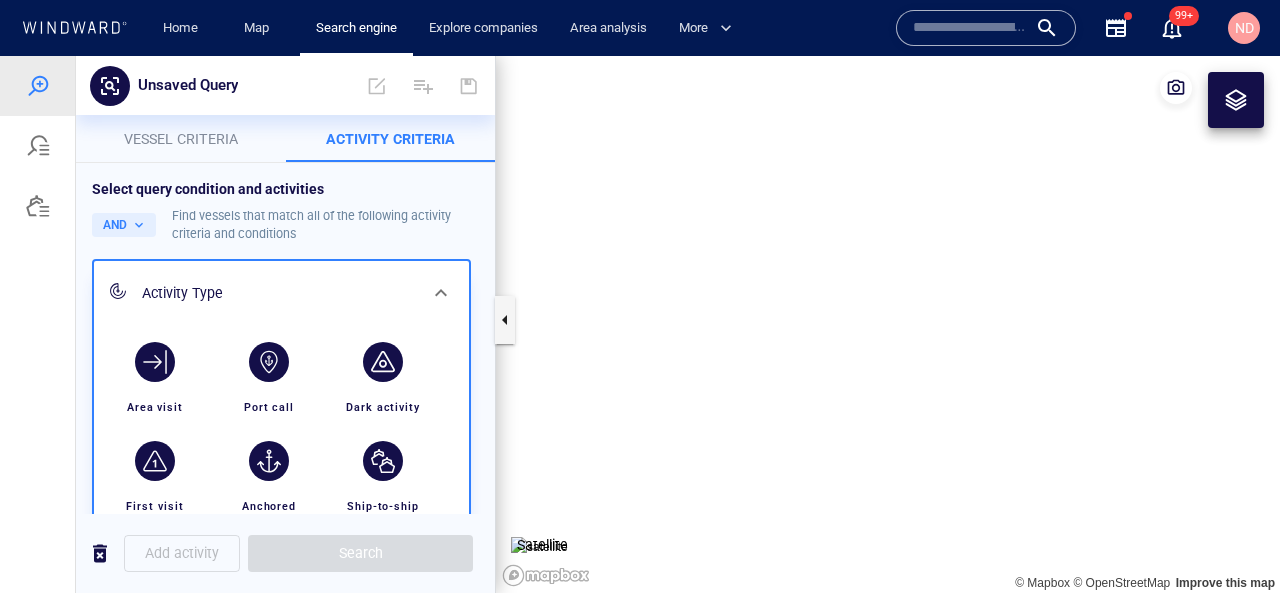 scroll, scrollTop: 0, scrollLeft: 0, axis: both 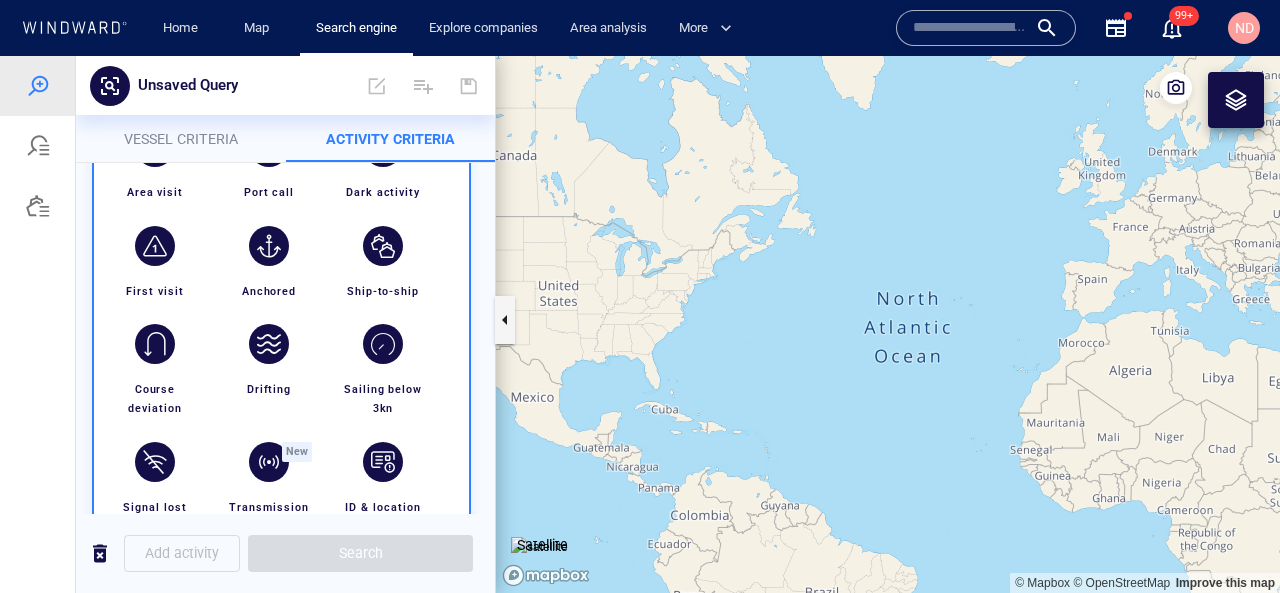 click on "Vessel criteria" at bounding box center (181, 139) 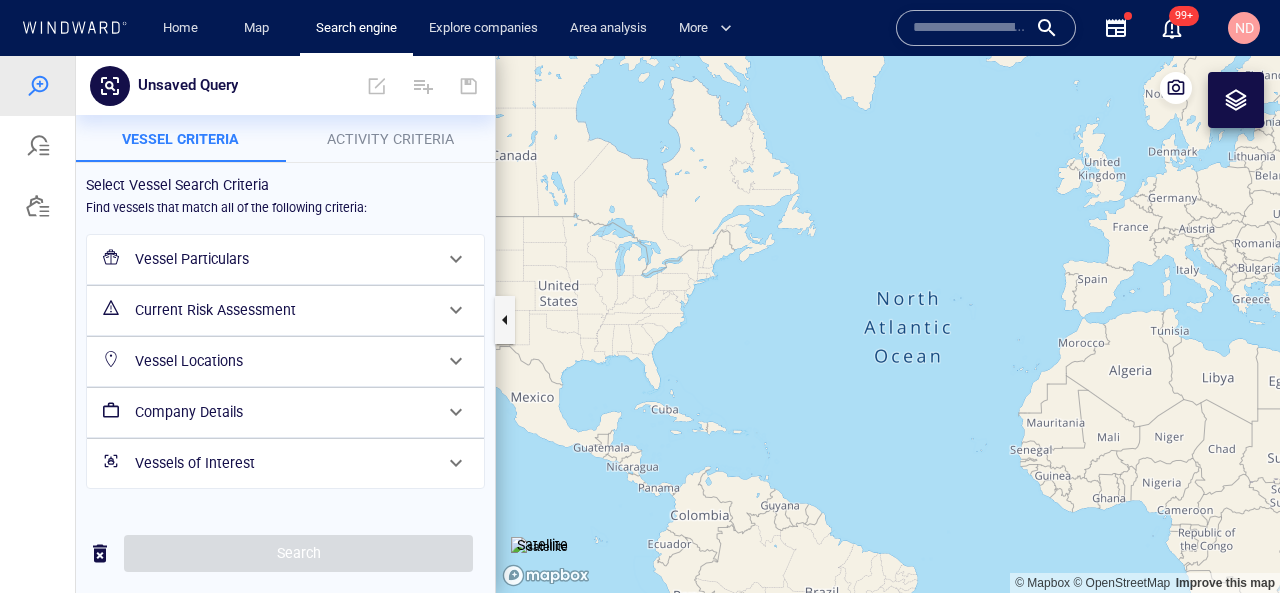 click on "Current Risk Assessment" at bounding box center (283, 310) 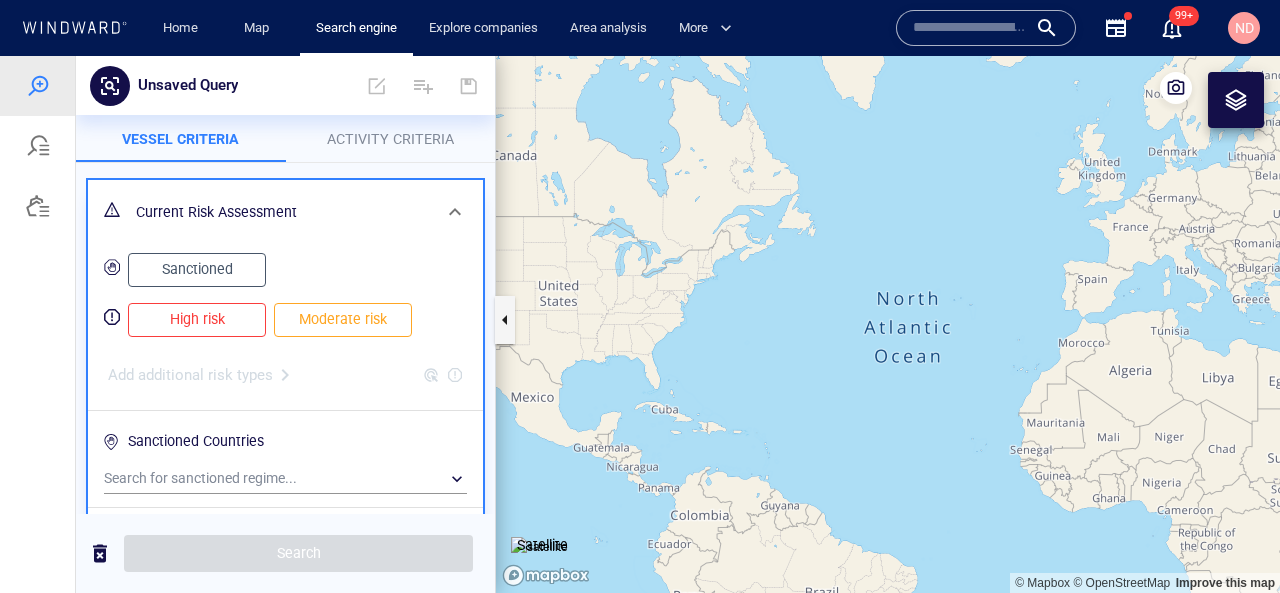 scroll, scrollTop: 124, scrollLeft: 0, axis: vertical 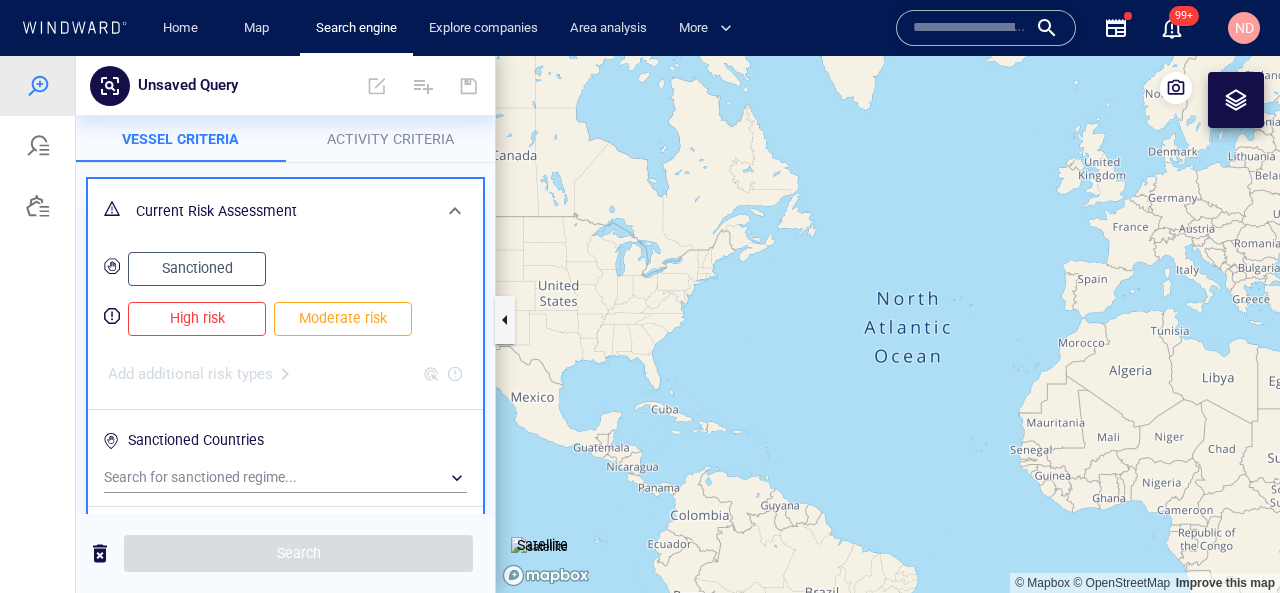 click on "Sanctioned" at bounding box center (197, 268) 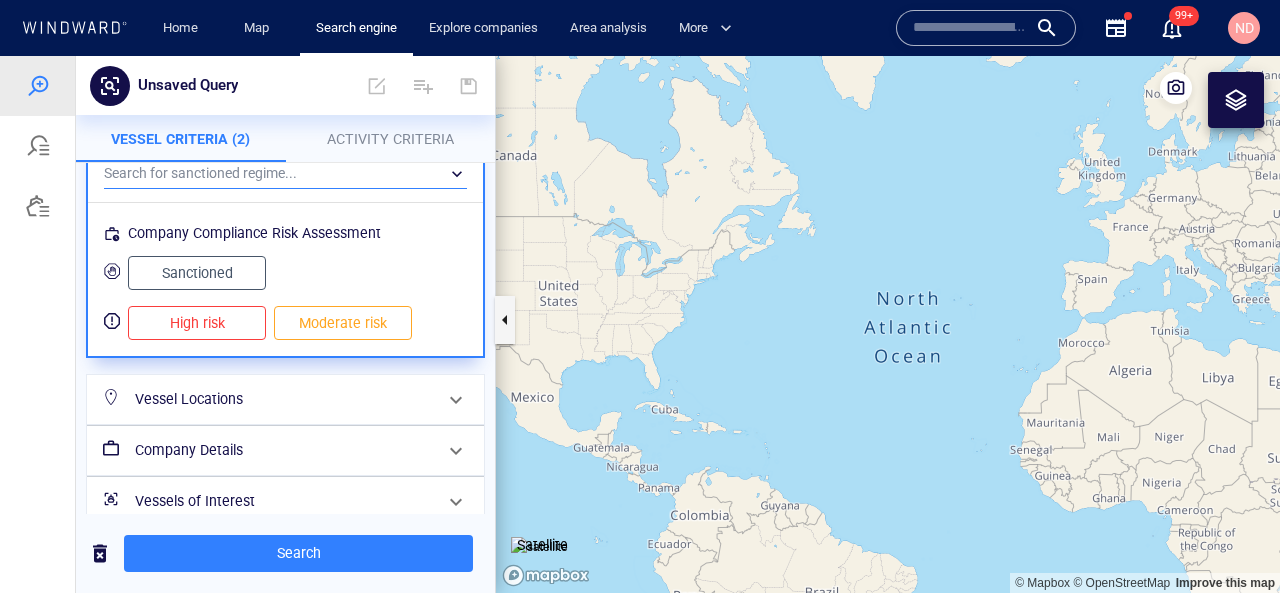 scroll, scrollTop: 588, scrollLeft: 0, axis: vertical 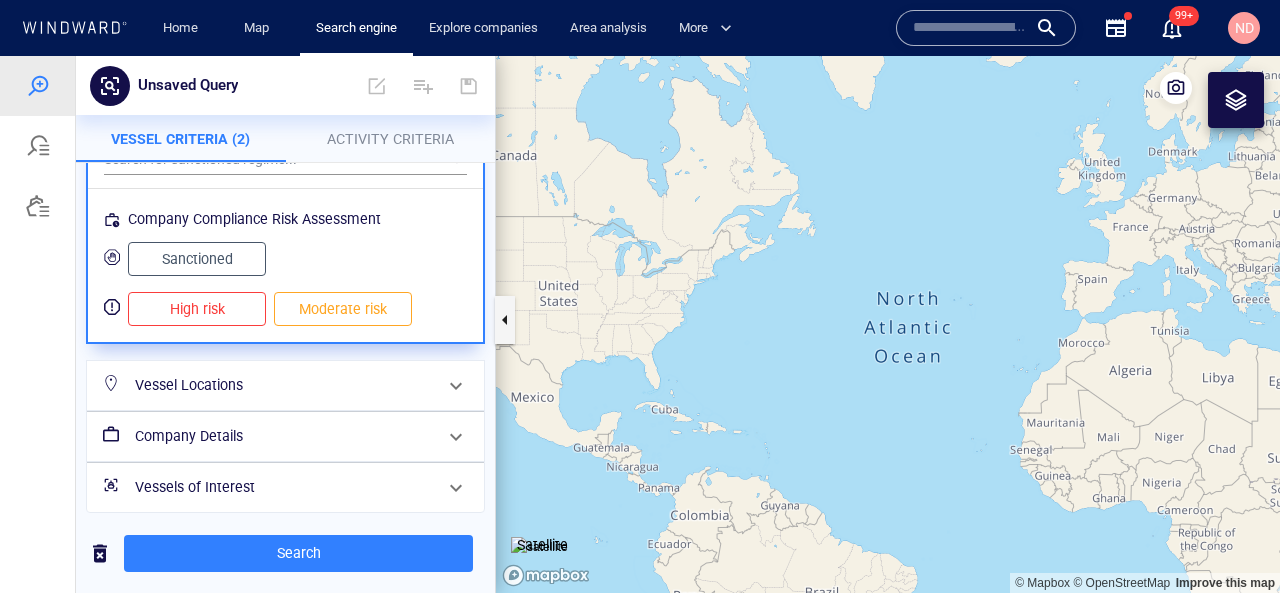 click at bounding box center (38, 206) 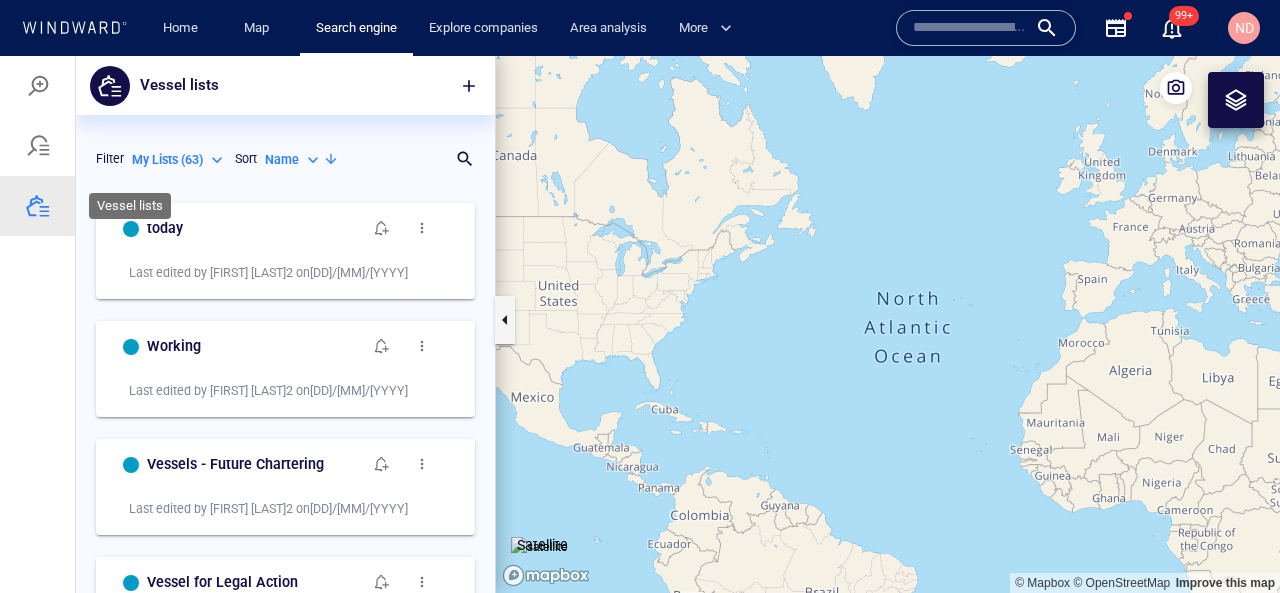 scroll, scrollTop: 1, scrollLeft: 1, axis: both 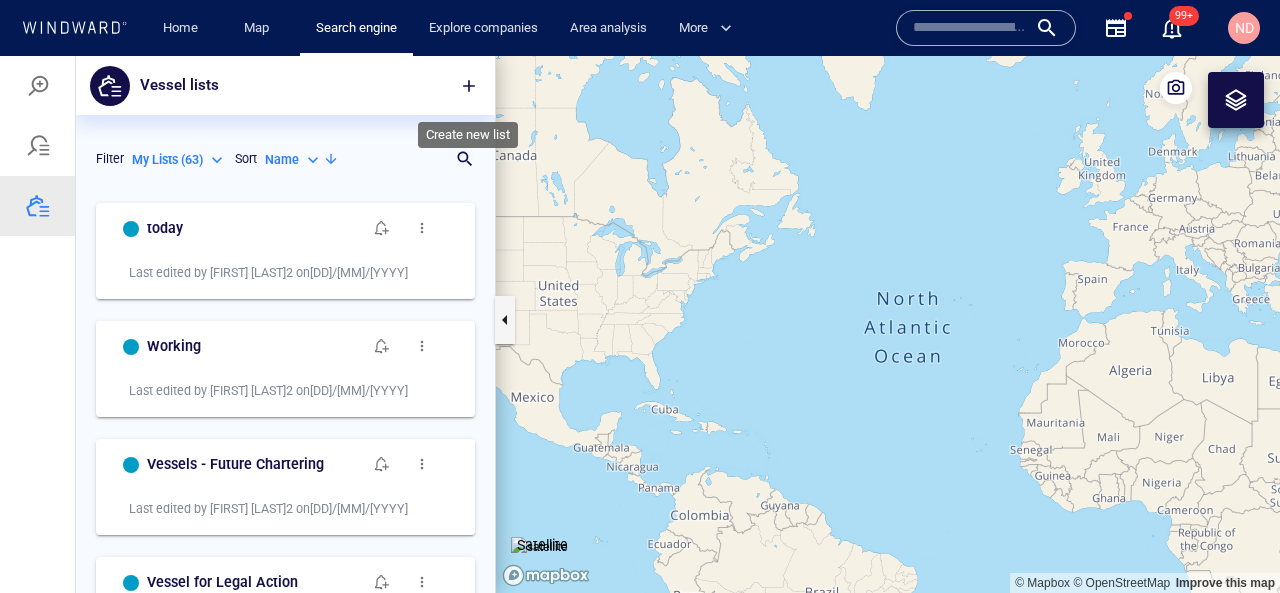 click at bounding box center [469, 86] 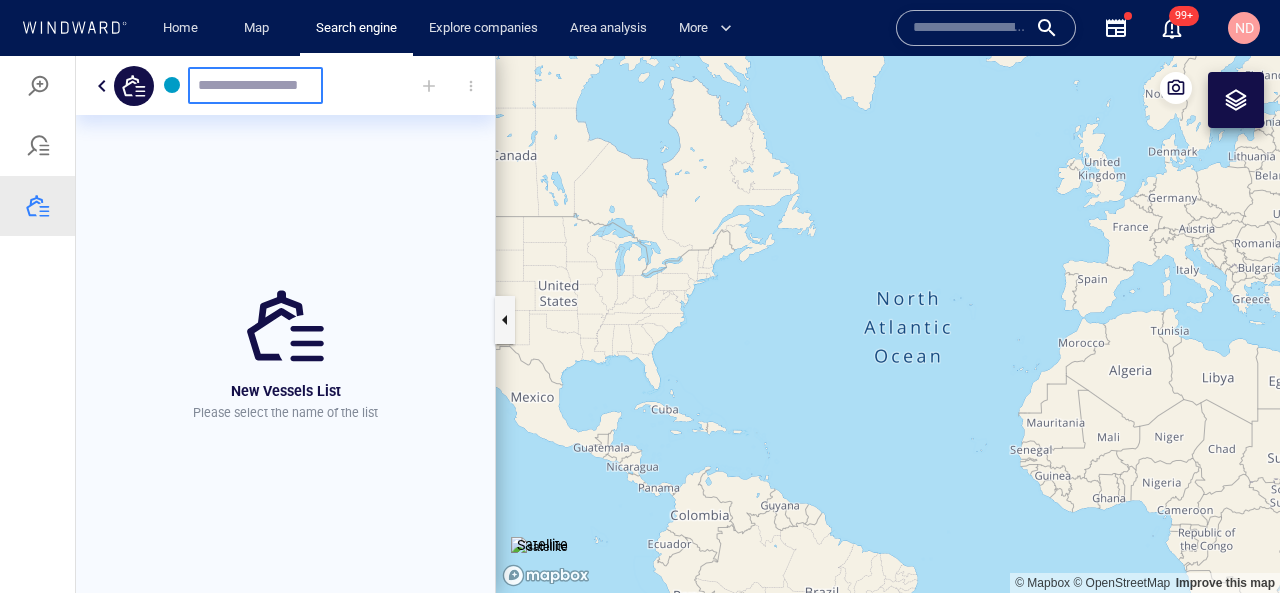 click at bounding box center (255, 85) 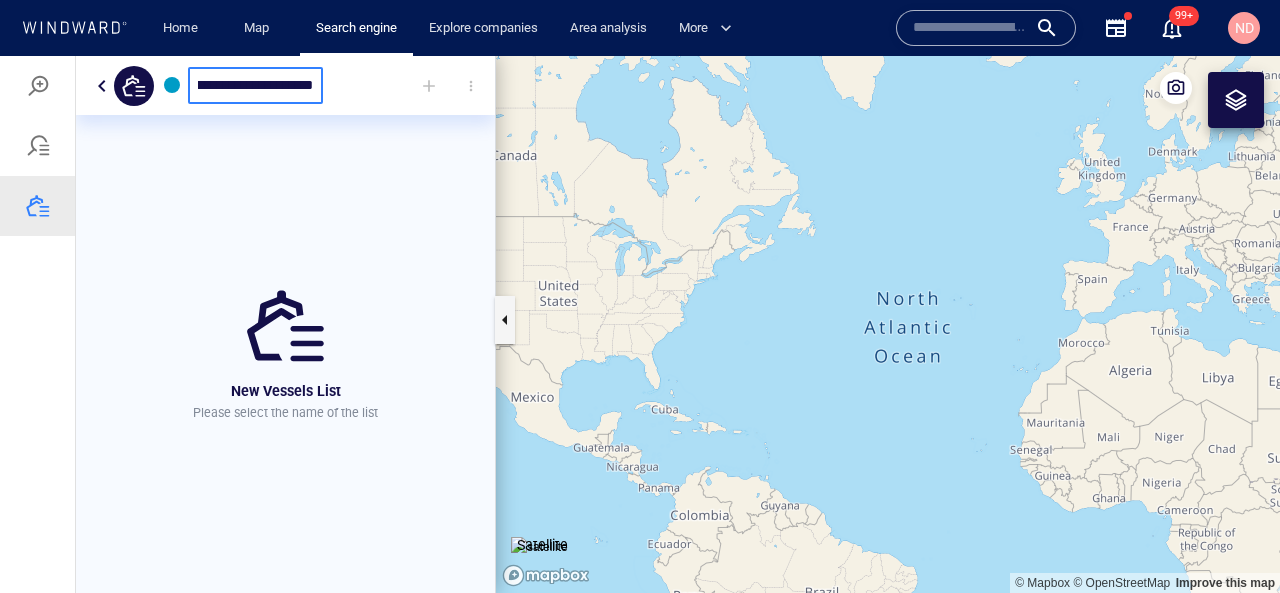 scroll, scrollTop: 0, scrollLeft: 89, axis: horizontal 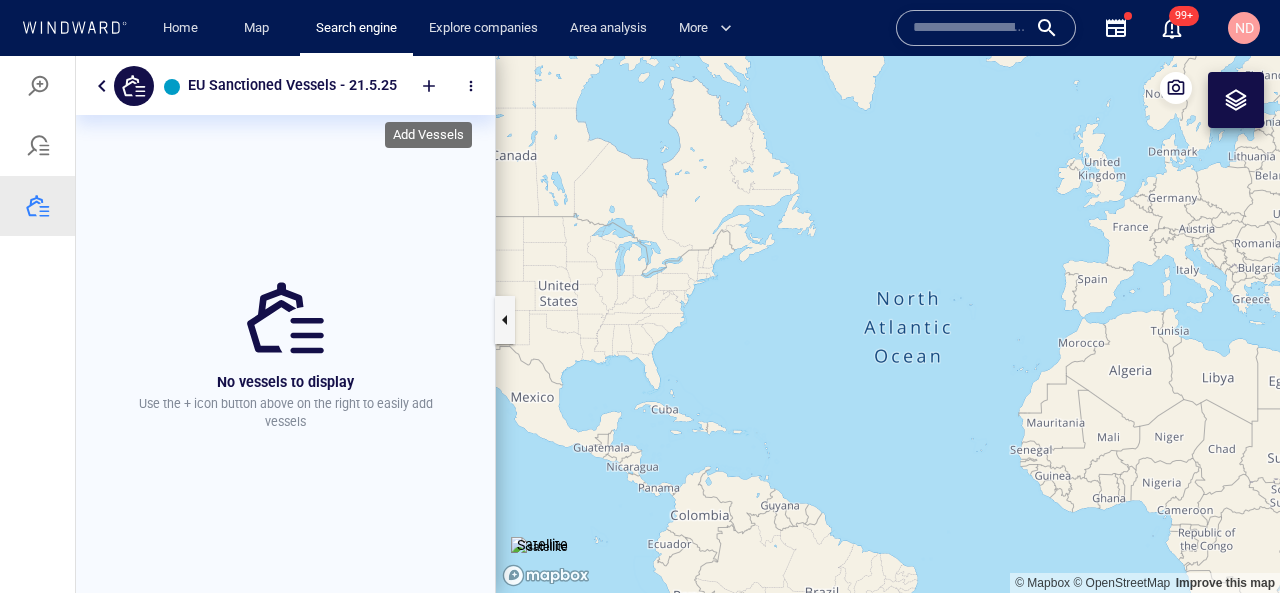 click at bounding box center (429, 86) 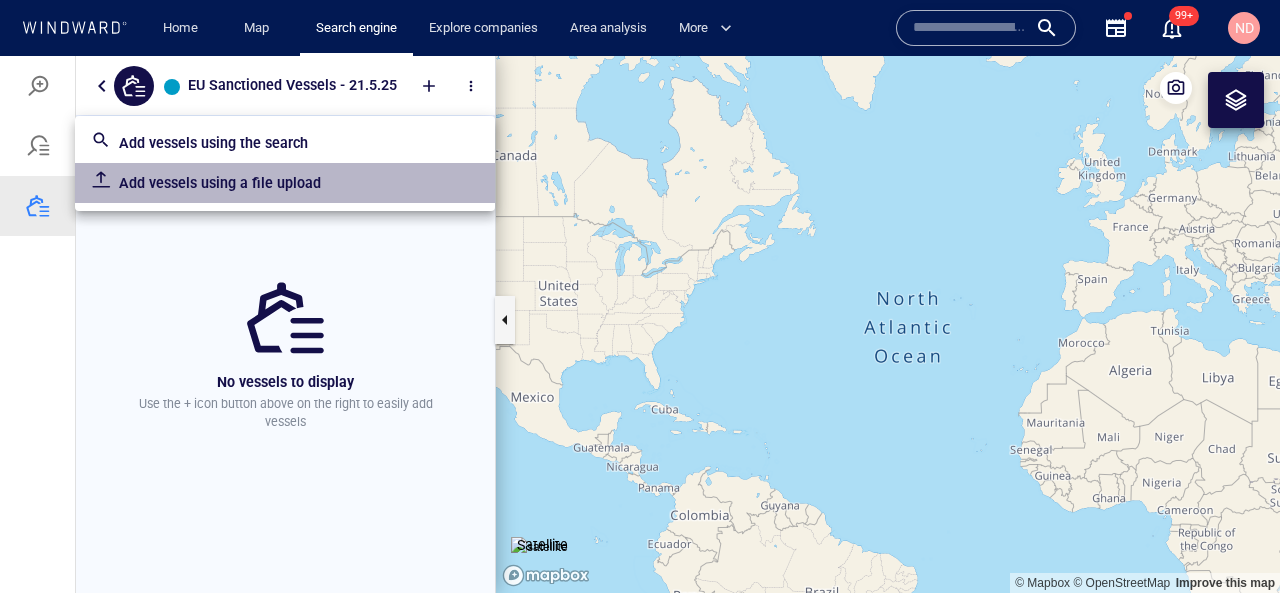click on "Add vessels using a file upload" at bounding box center [299, 183] 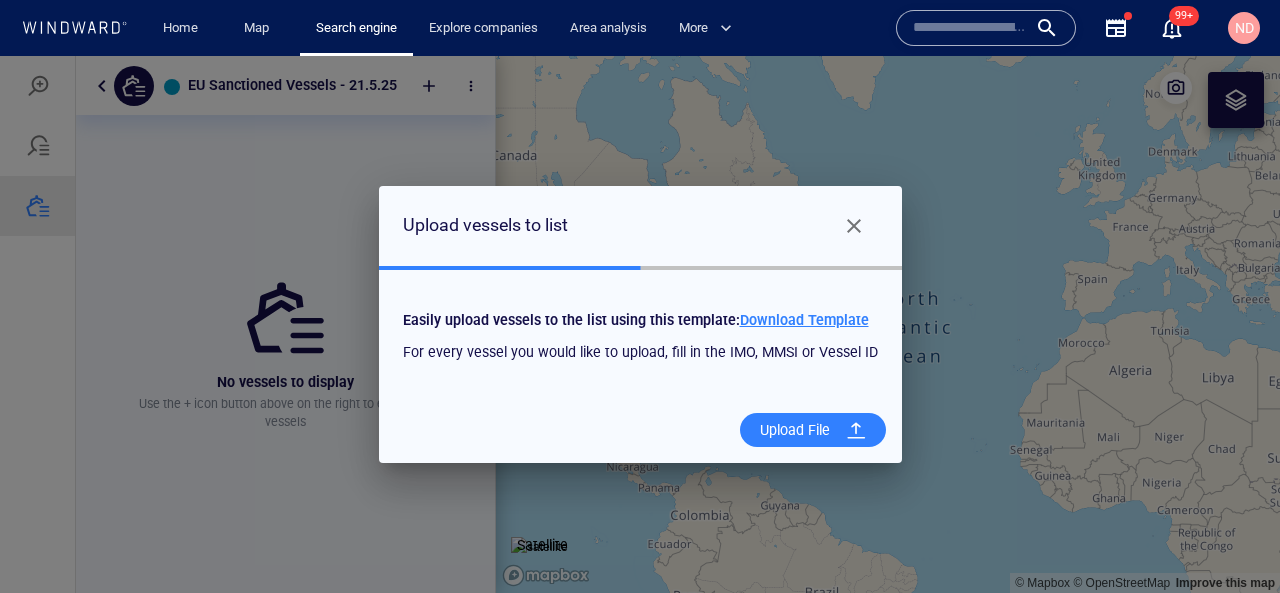 click on "Upload File" at bounding box center [795, 430] 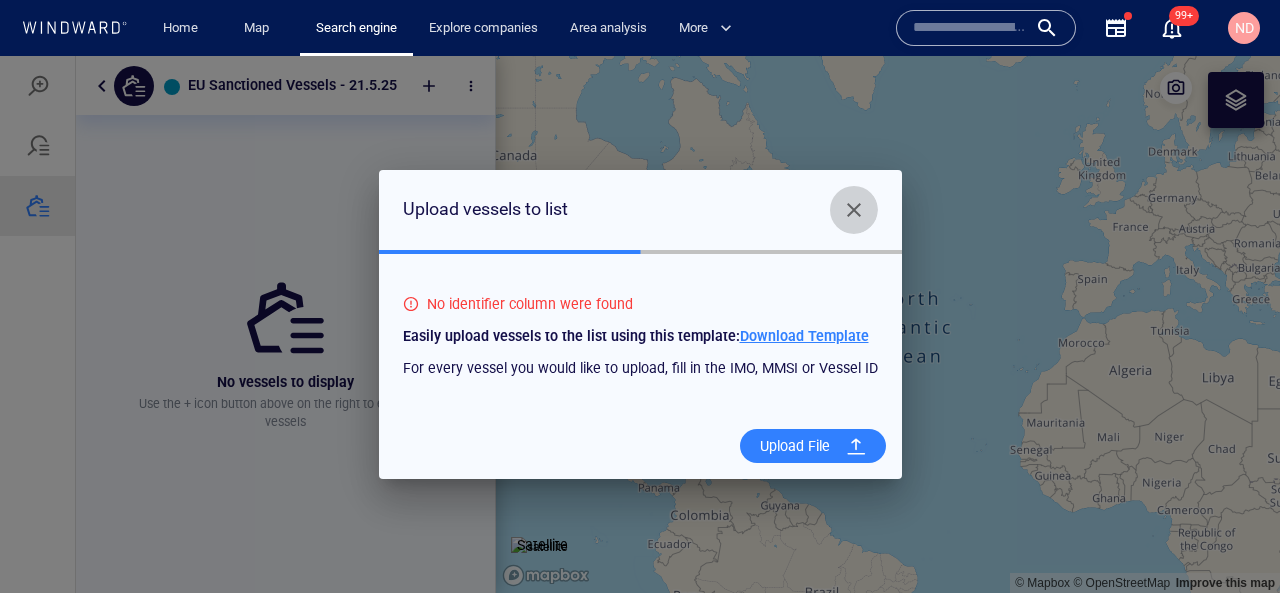 click at bounding box center [854, 210] 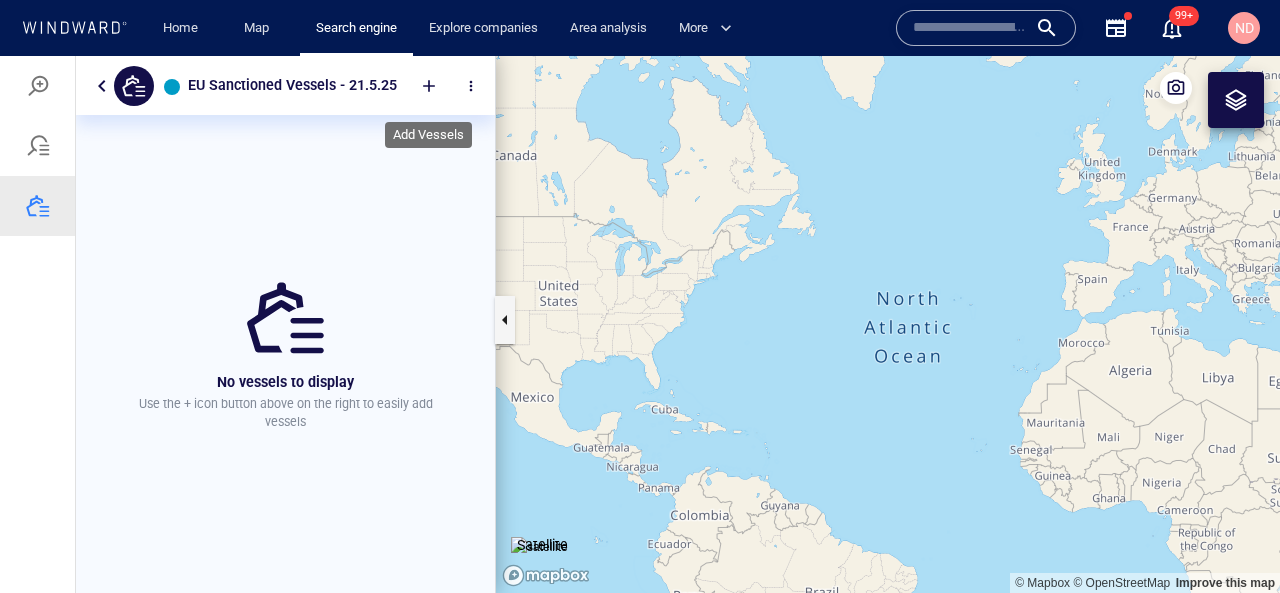 click at bounding box center [429, 86] 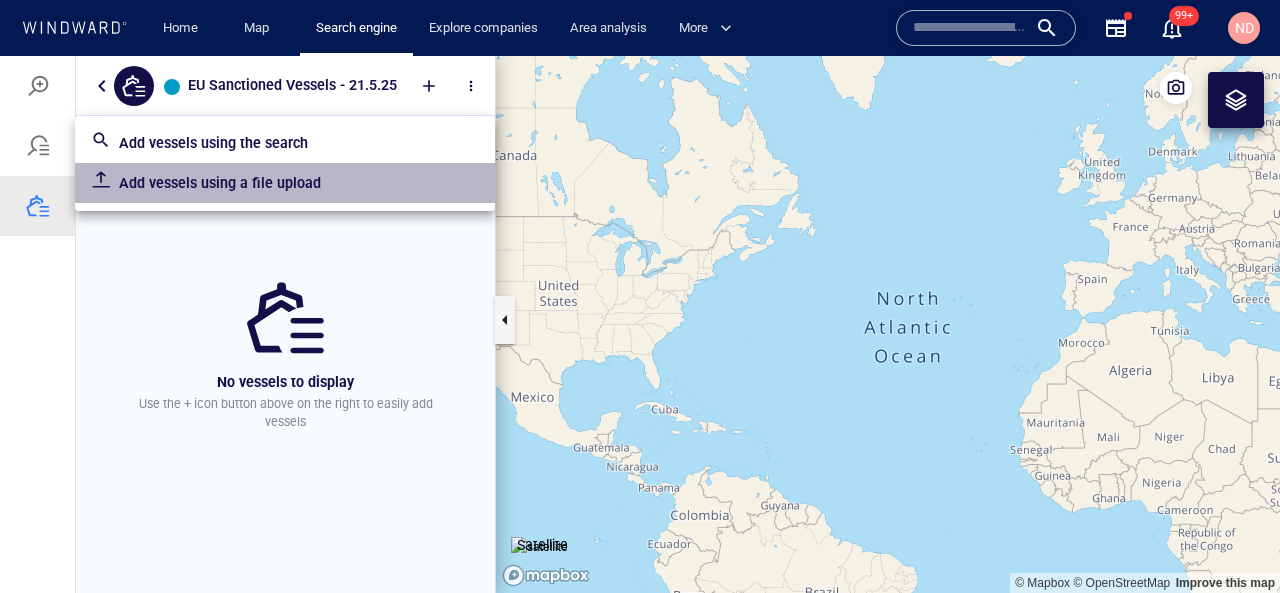 click on "Add vessels using a file upload" at bounding box center (299, 183) 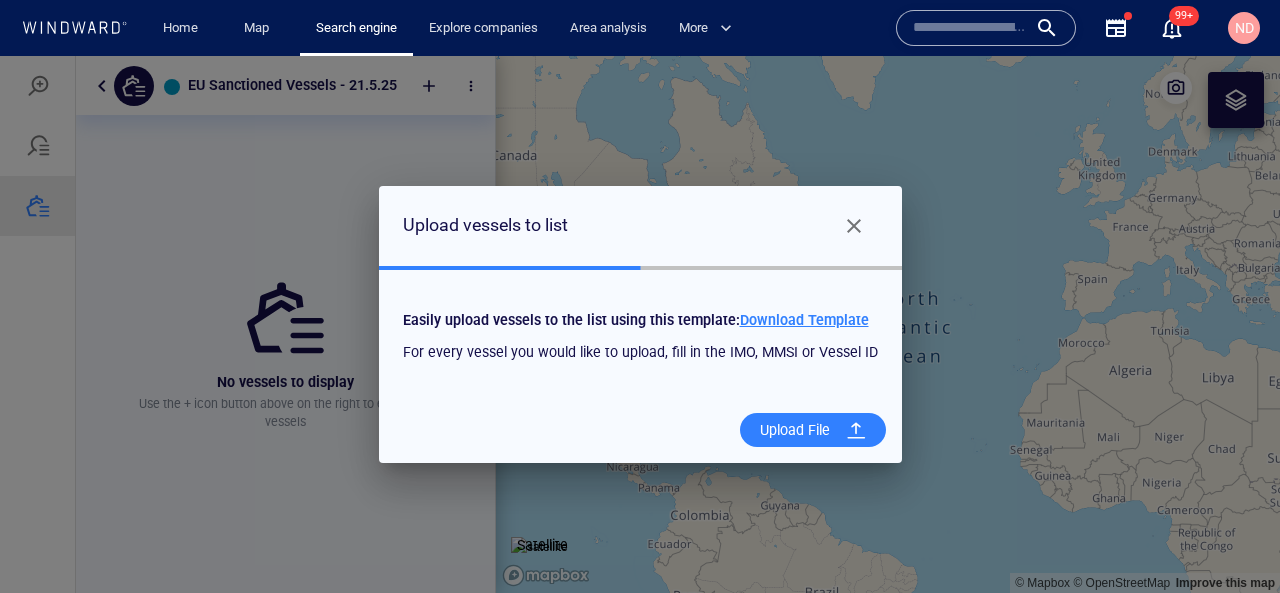 click on "Upload File" at bounding box center (795, 430) 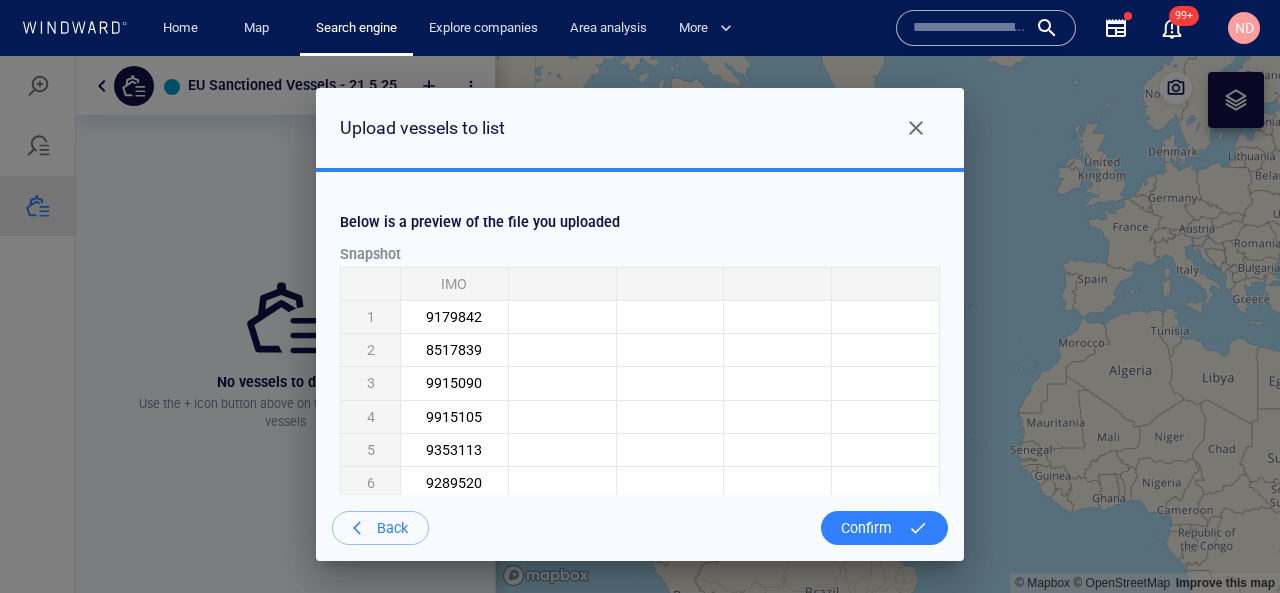 click on "Confirm" at bounding box center (866, 528) 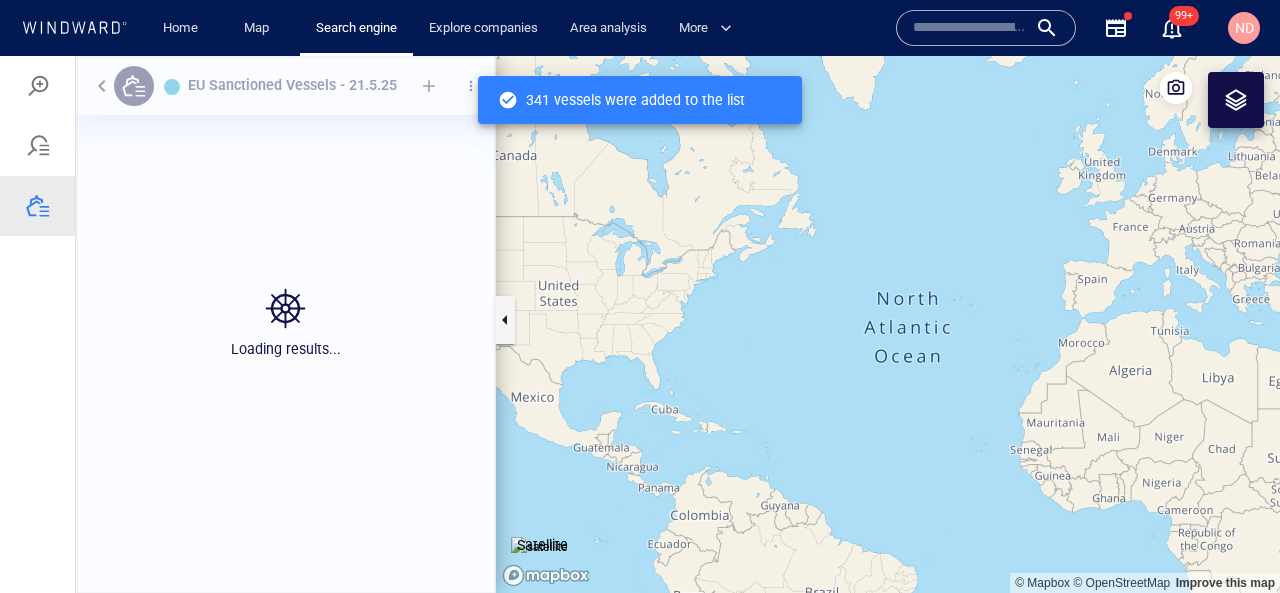 scroll, scrollTop: 1, scrollLeft: 1, axis: both 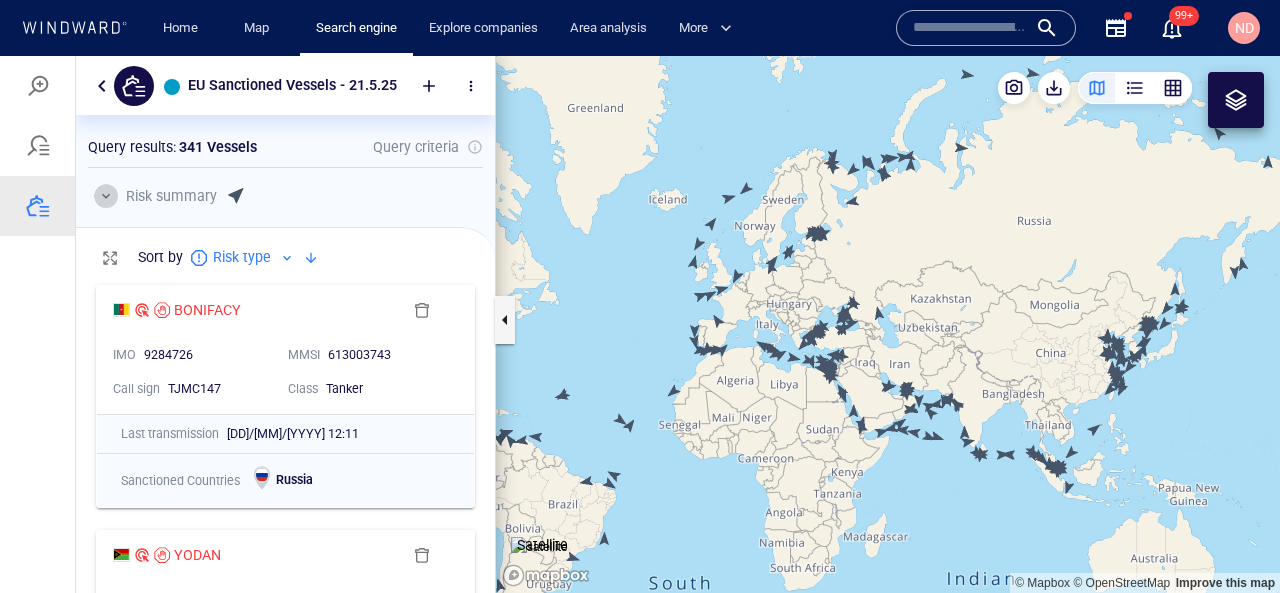 click at bounding box center (106, 196) 